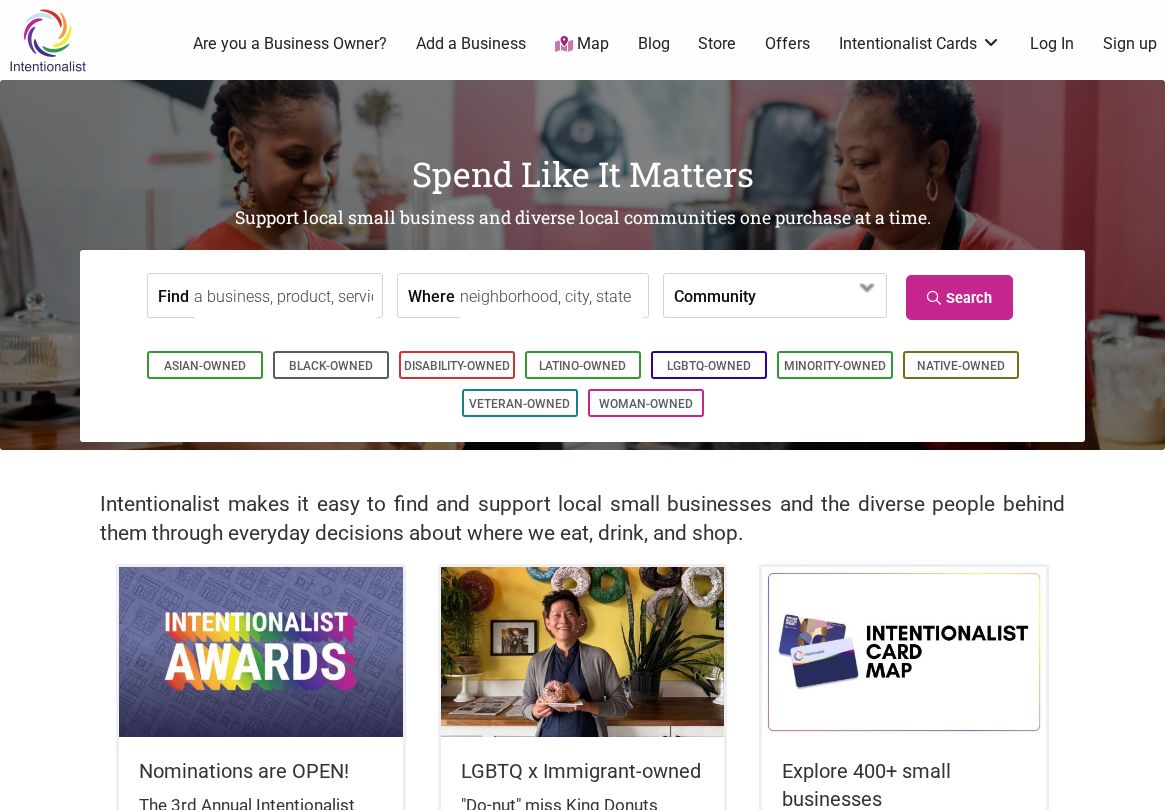 scroll, scrollTop: 0, scrollLeft: 0, axis: both 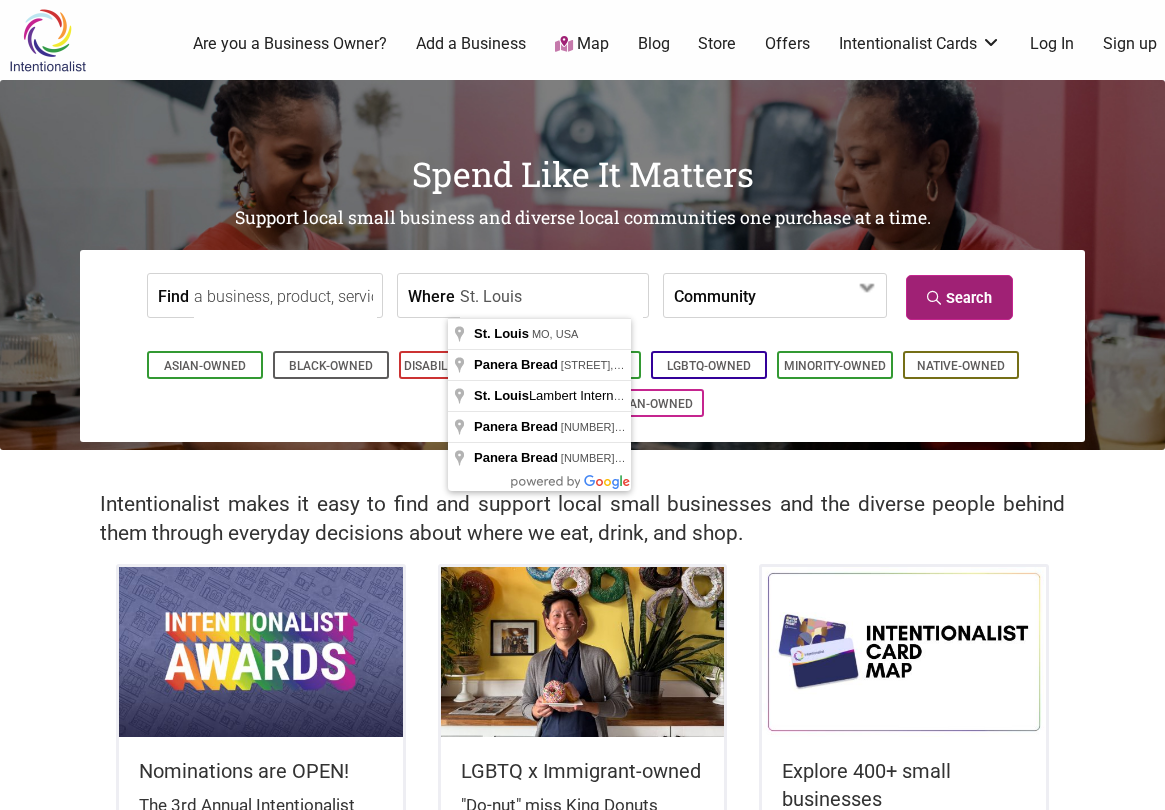 type on "St. Louis" 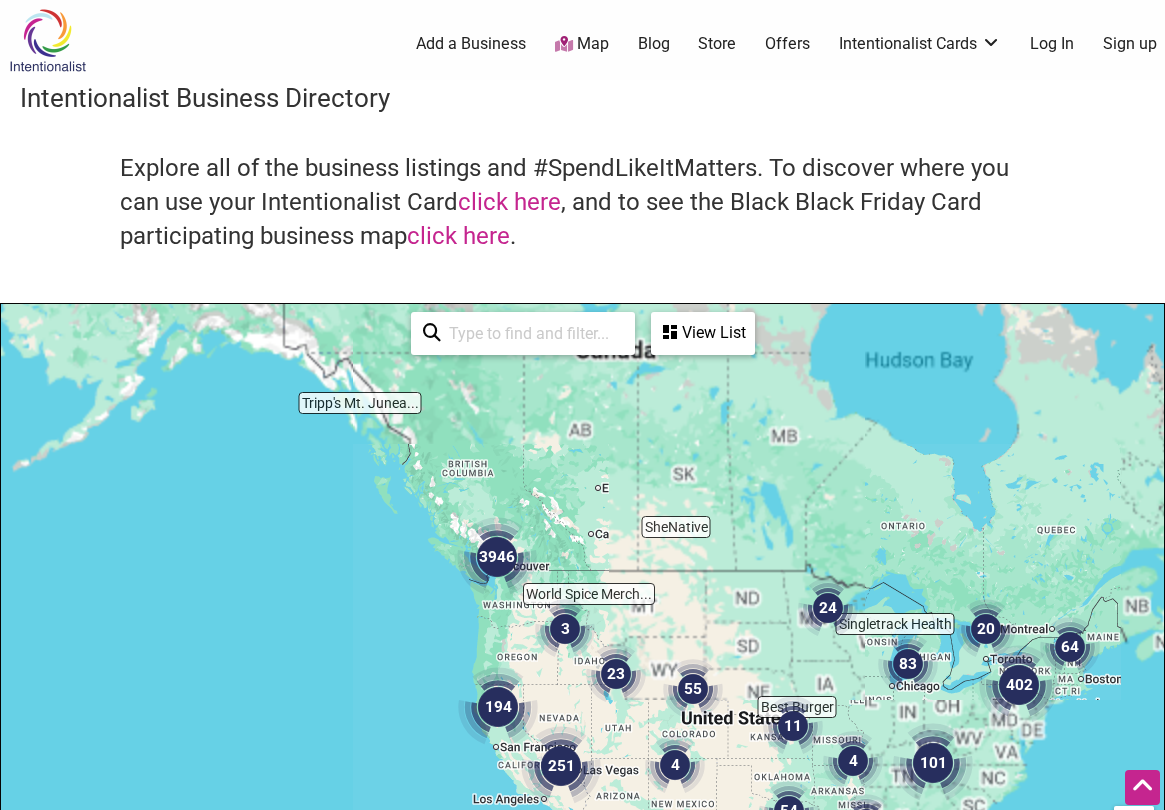 scroll, scrollTop: 500, scrollLeft: 0, axis: vertical 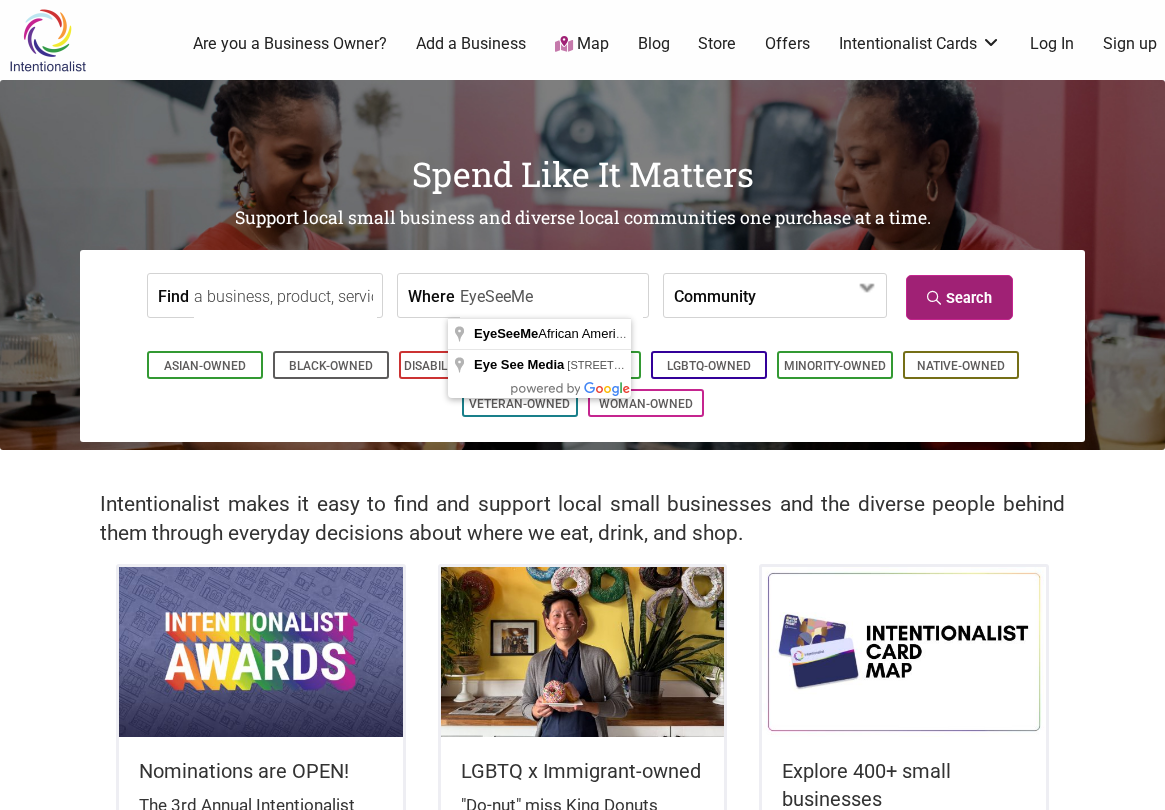 type on "EyeSeeMe" 